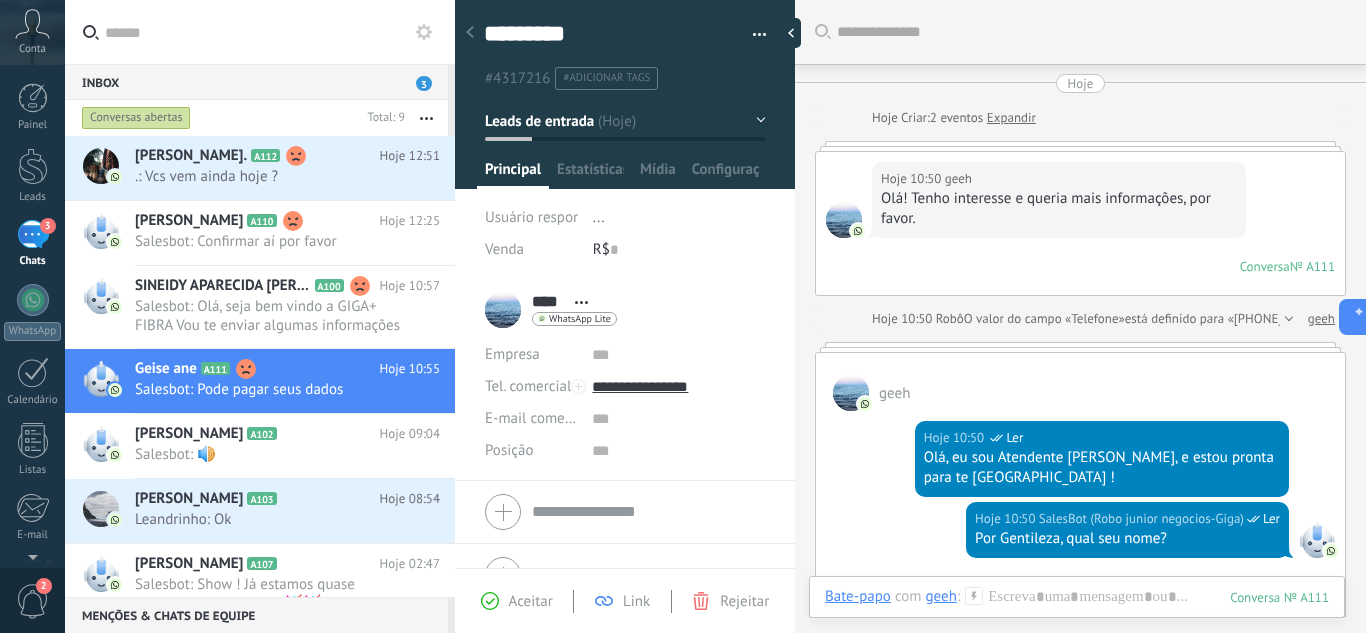 scroll, scrollTop: 0, scrollLeft: 0, axis: both 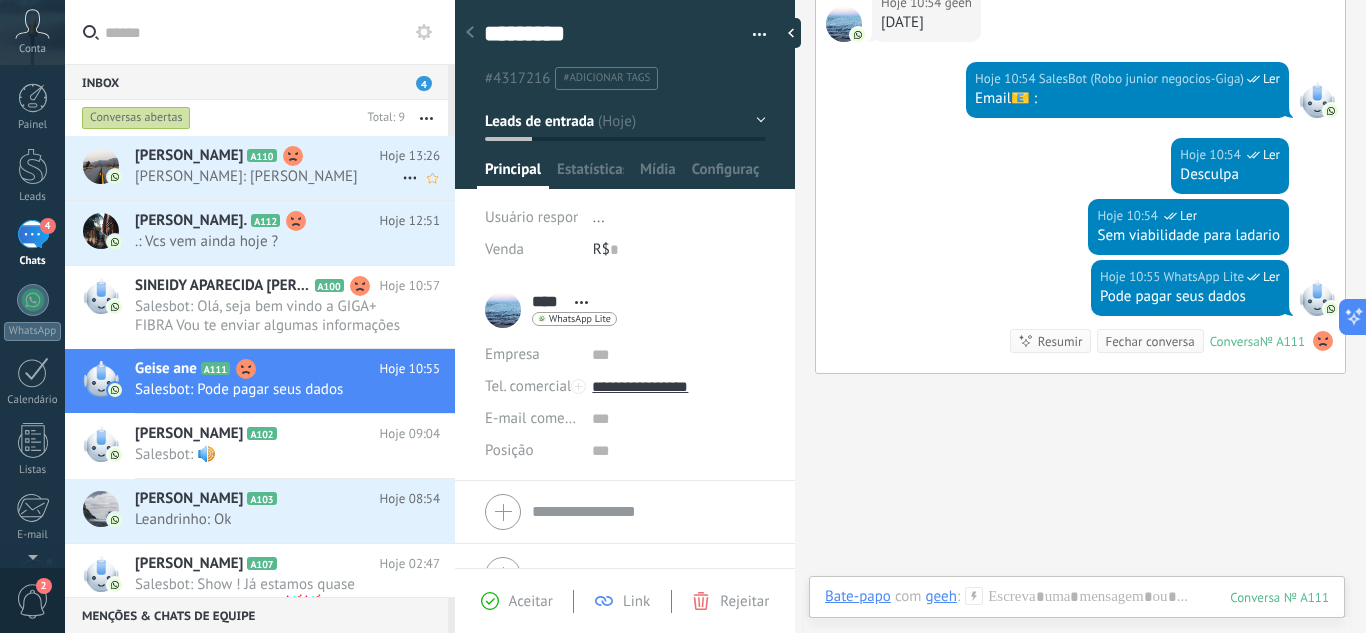click on "[PERSON_NAME]: [PERSON_NAME]" at bounding box center [268, 176] 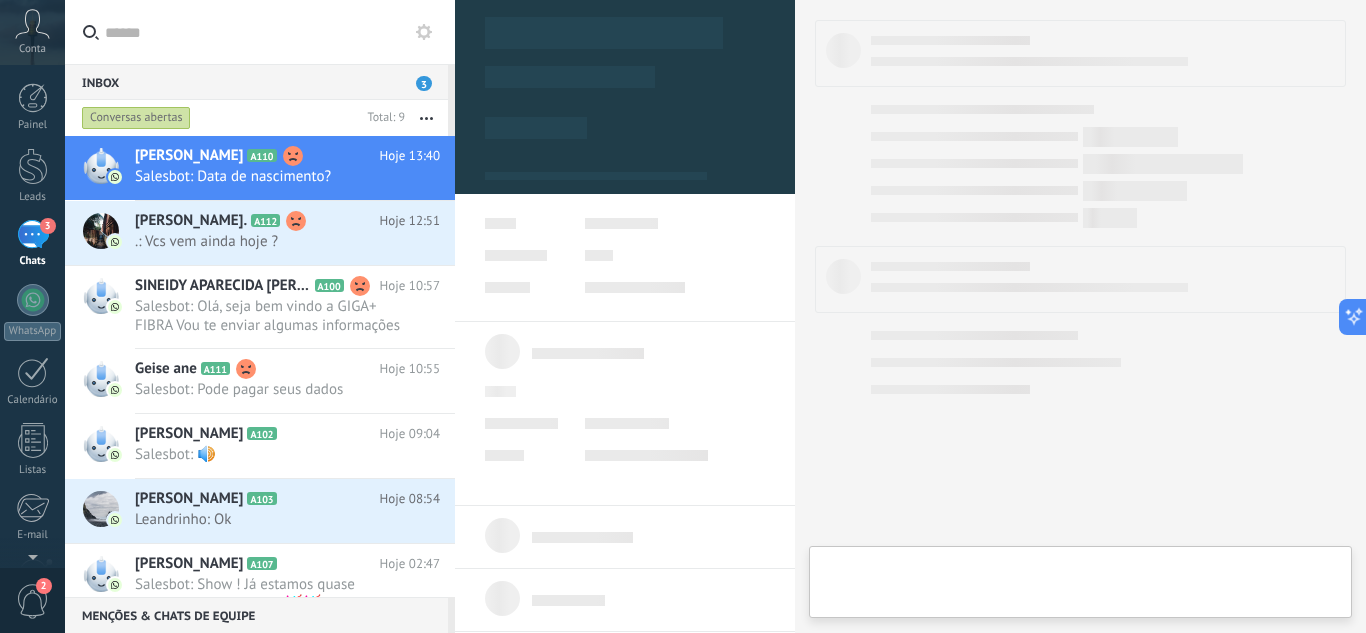 drag, startPoint x: 1144, startPoint y: 121, endPoint x: 1169, endPoint y: 119, distance: 25.079872 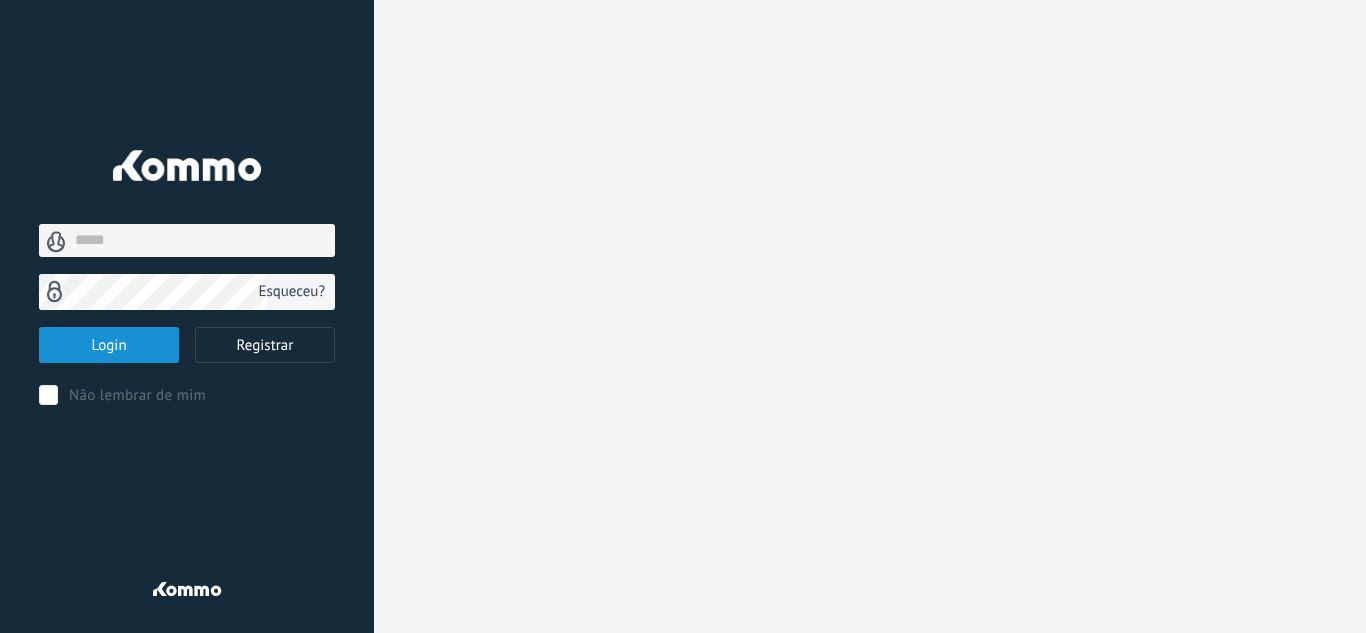scroll, scrollTop: 0, scrollLeft: 0, axis: both 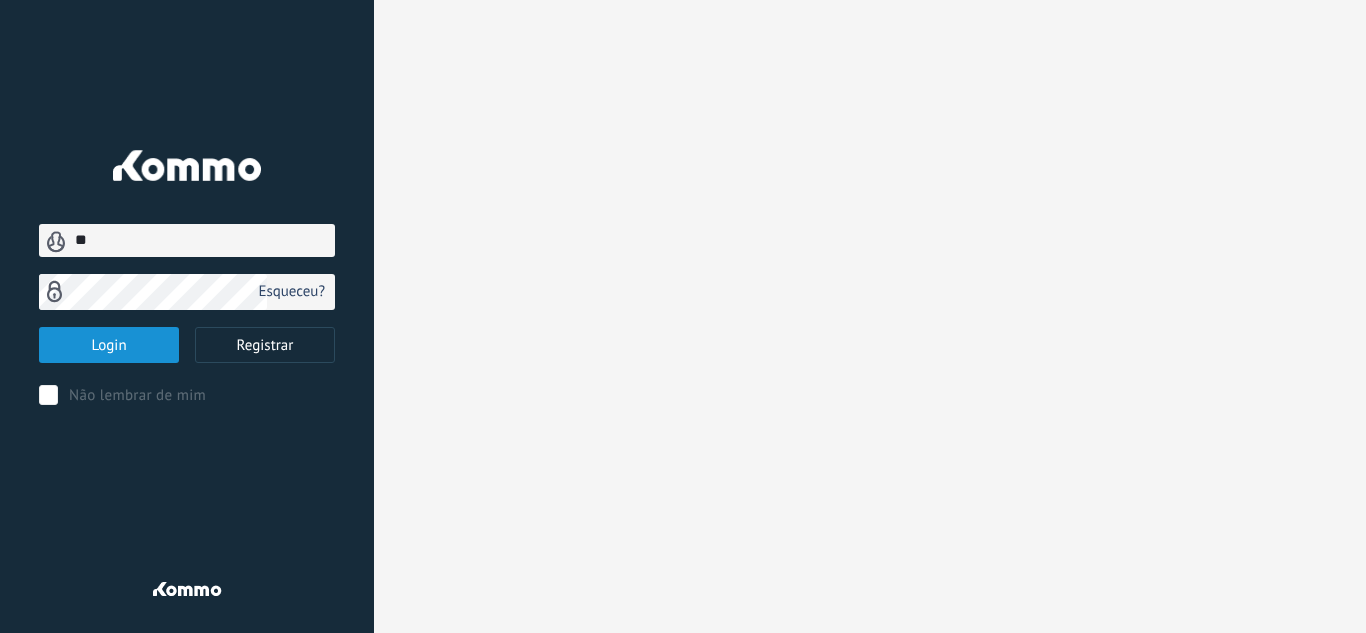 click on "**" at bounding box center [187, 240] 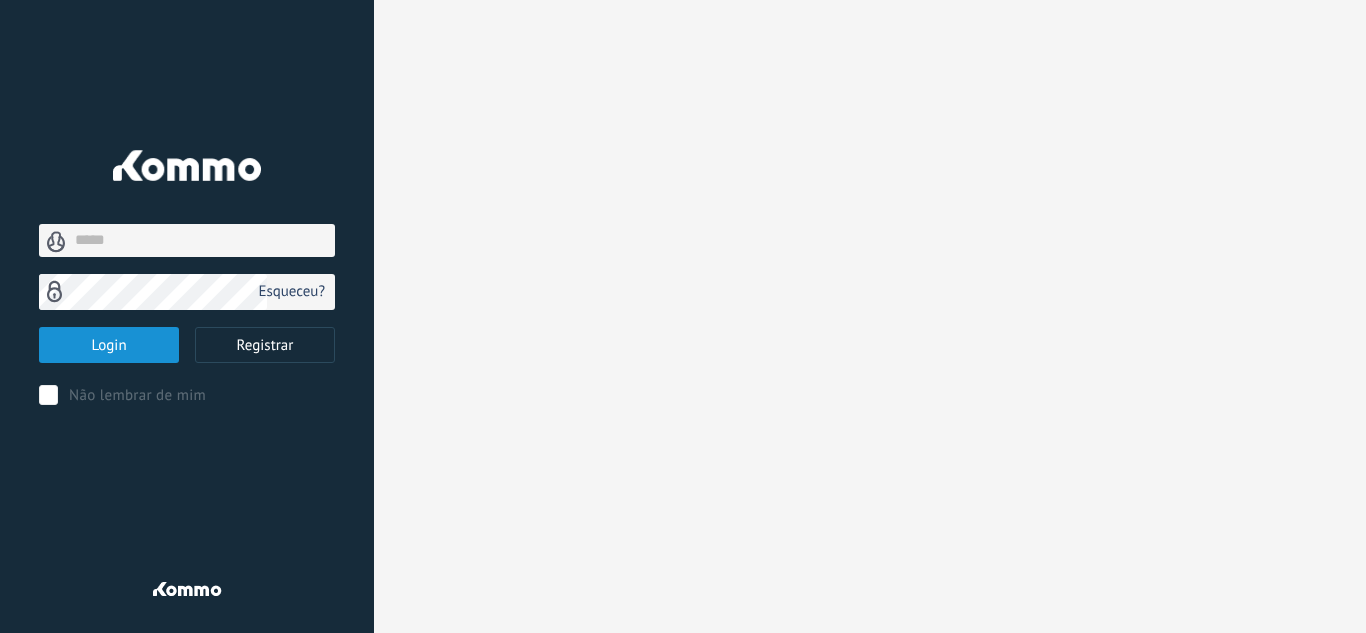 paste on "**********" 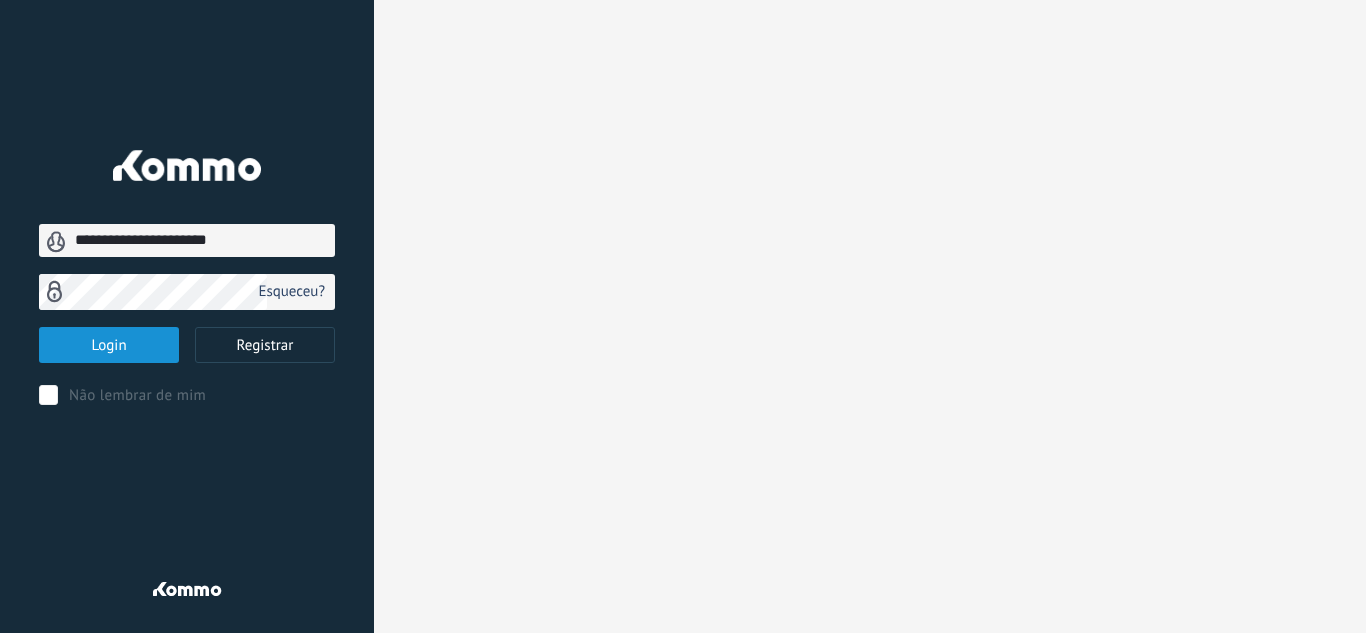 type on "**********" 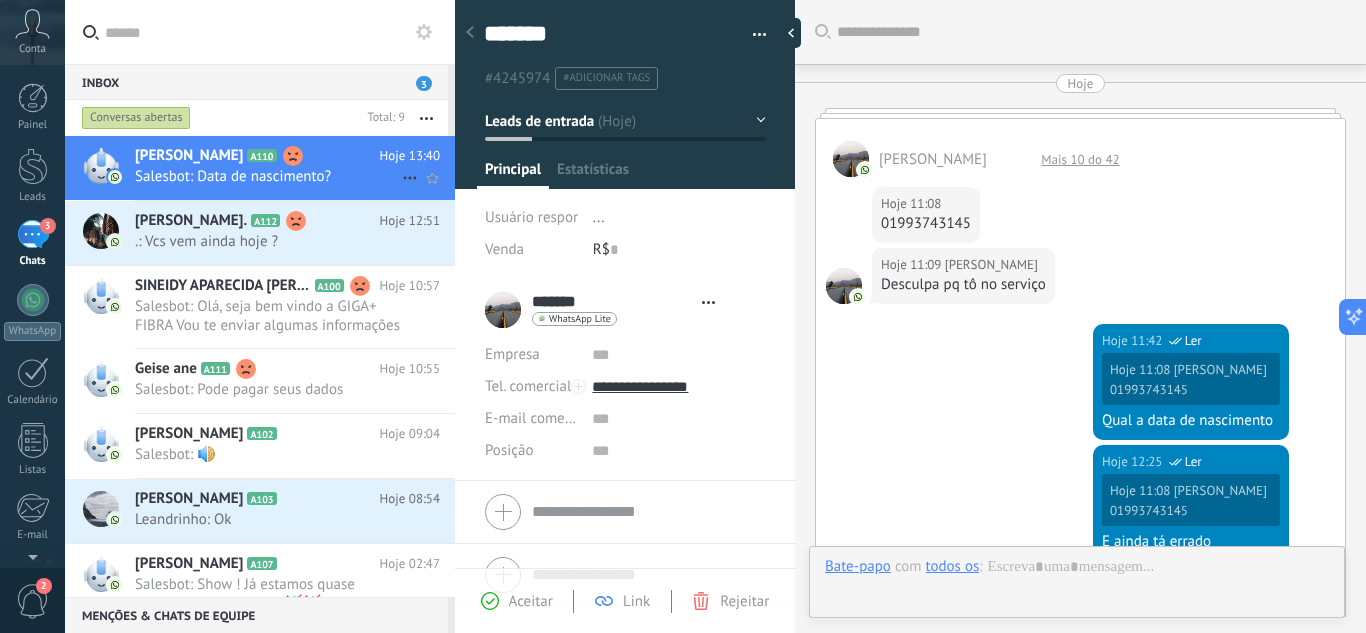 scroll, scrollTop: 30, scrollLeft: 0, axis: vertical 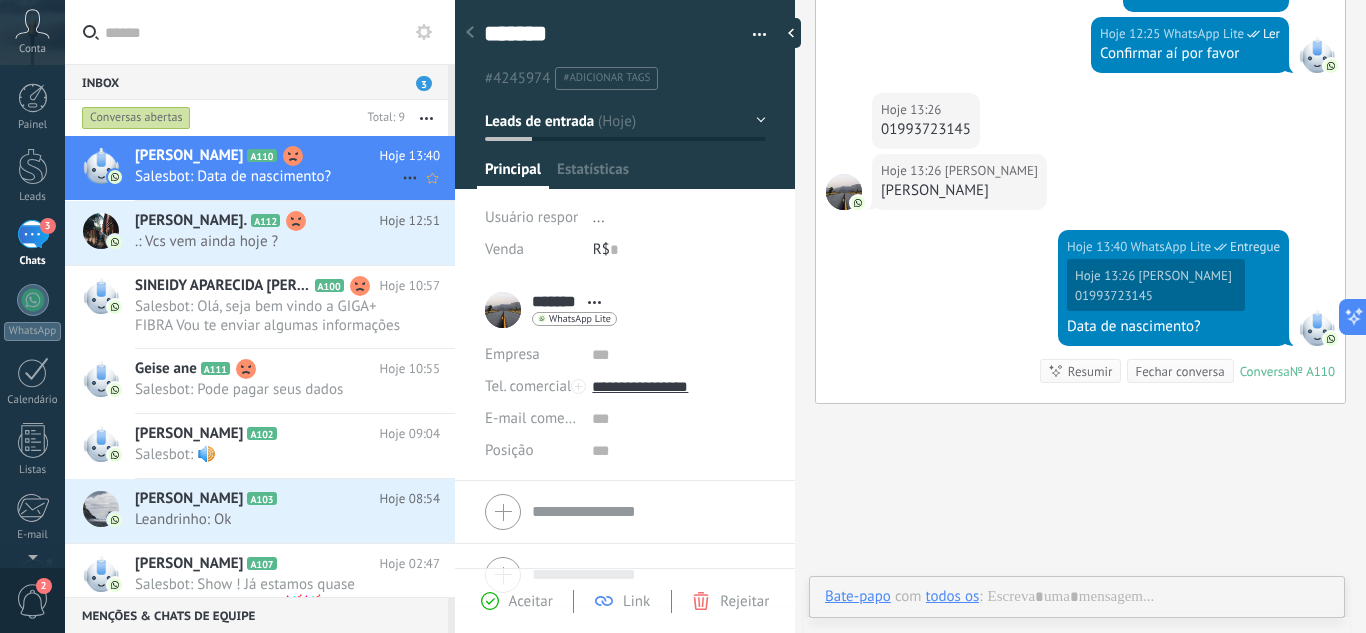 drag, startPoint x: 245, startPoint y: 168, endPoint x: 262, endPoint y: 168, distance: 17 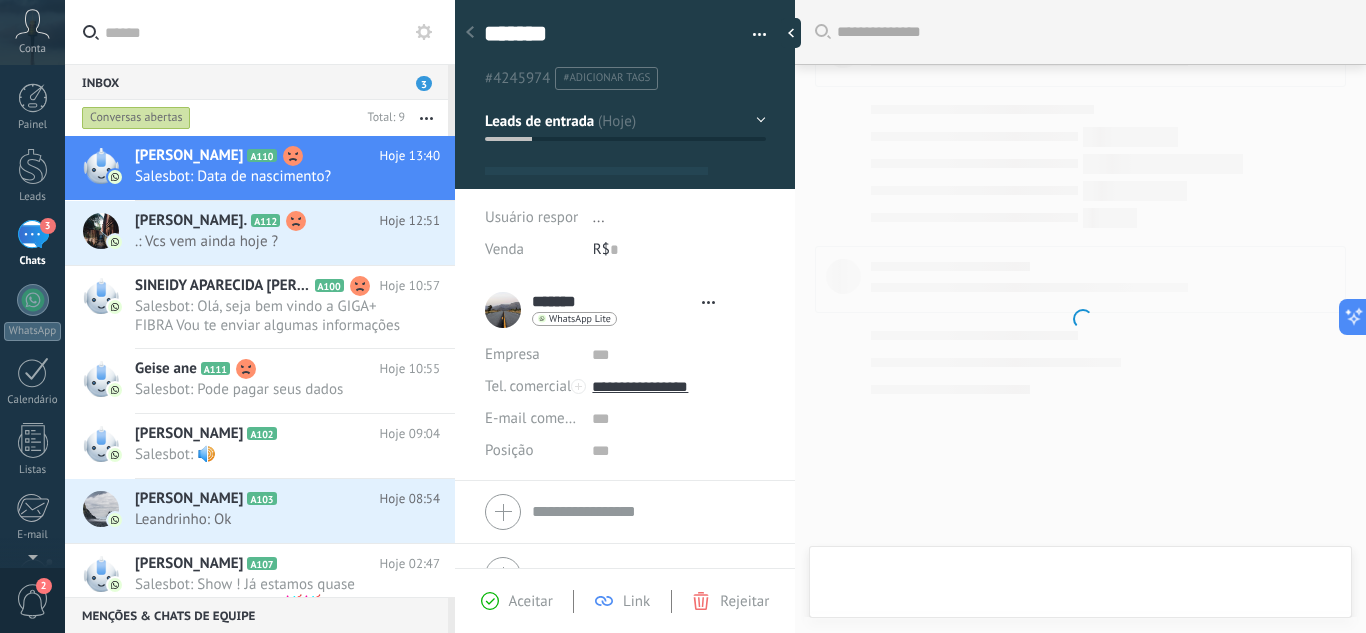 type on "*******" 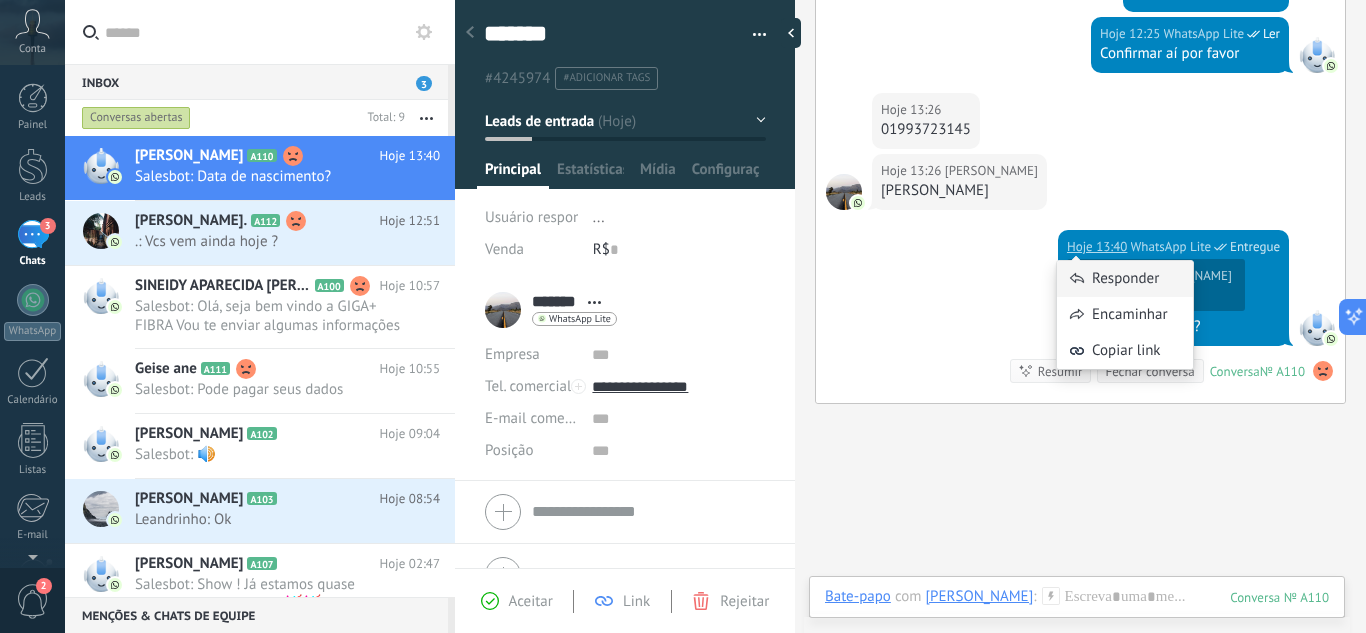 click on "Responder" at bounding box center [1125, 279] 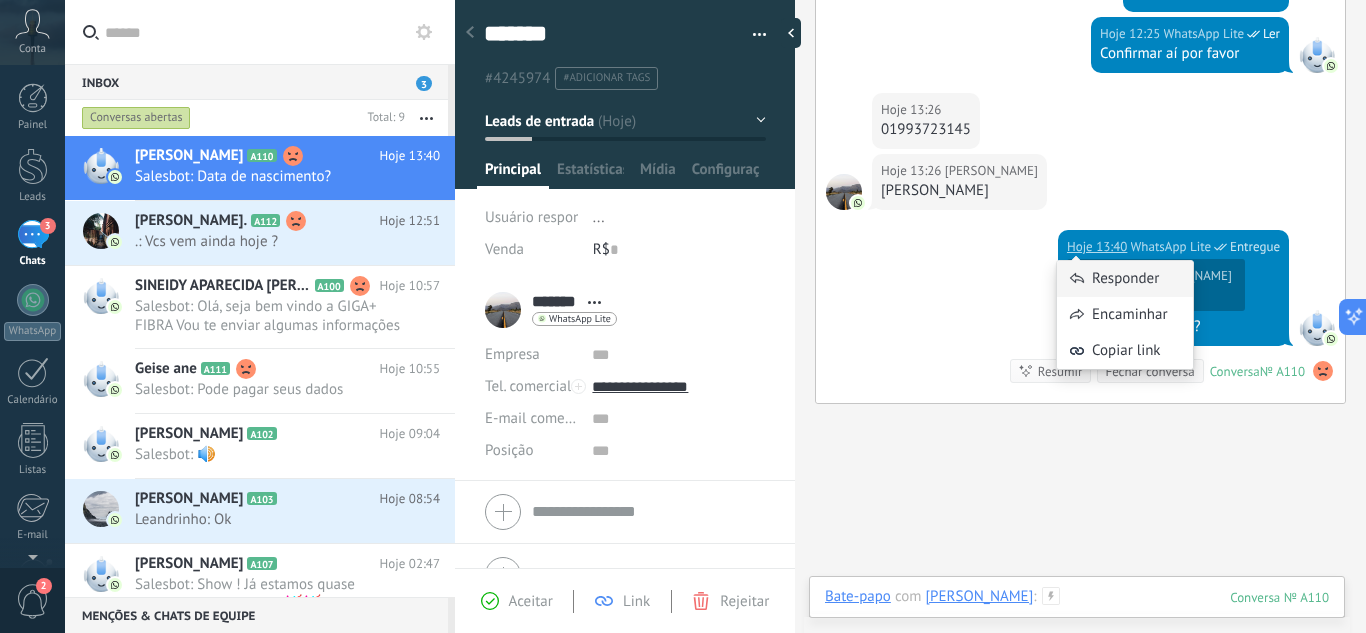 scroll, scrollTop: 791, scrollLeft: 0, axis: vertical 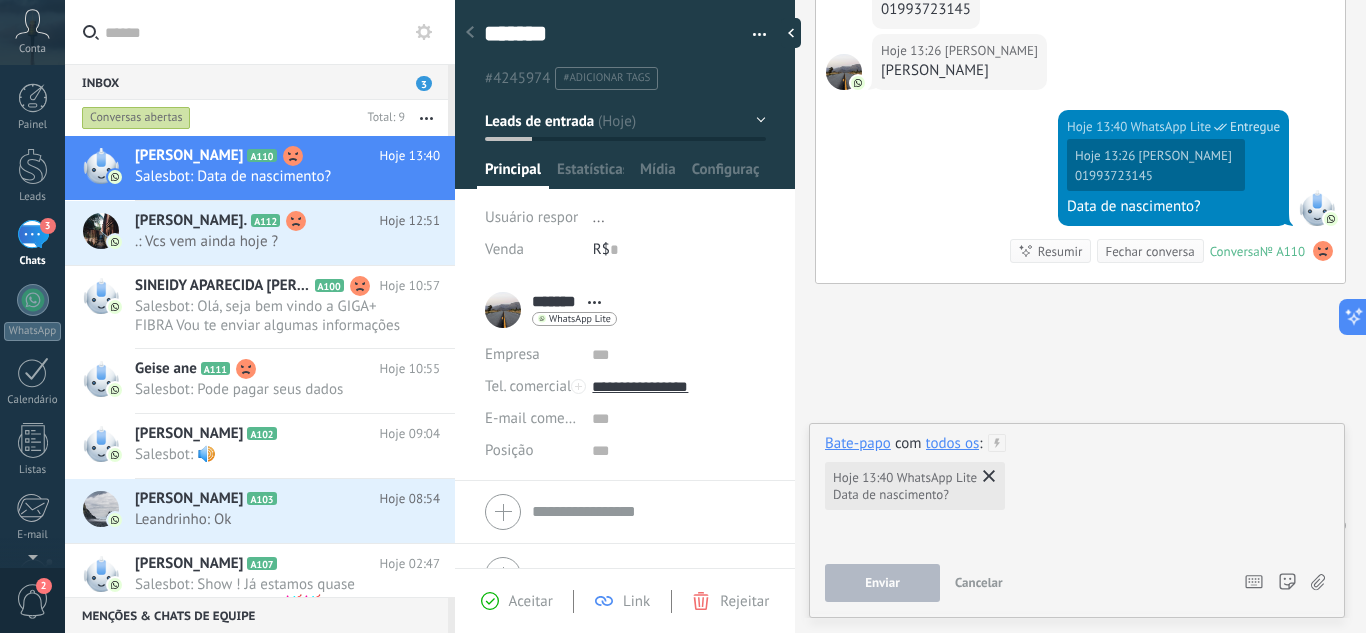 type 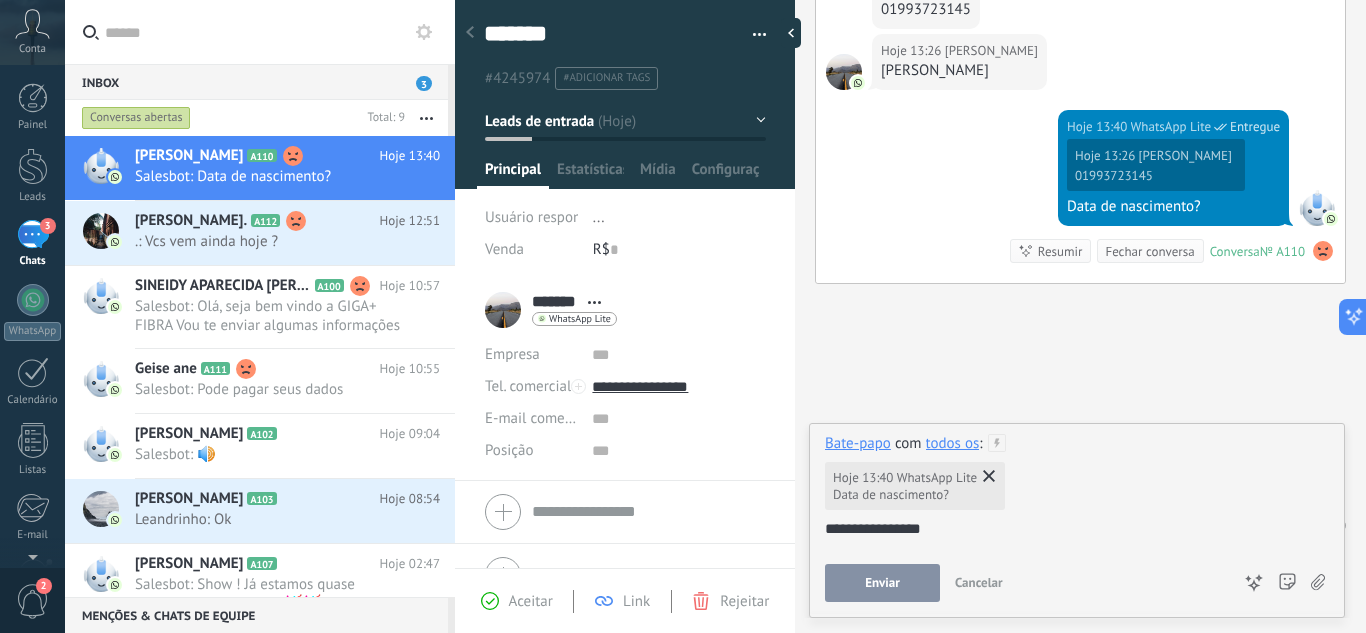 click on "Enviar" at bounding box center [882, 583] 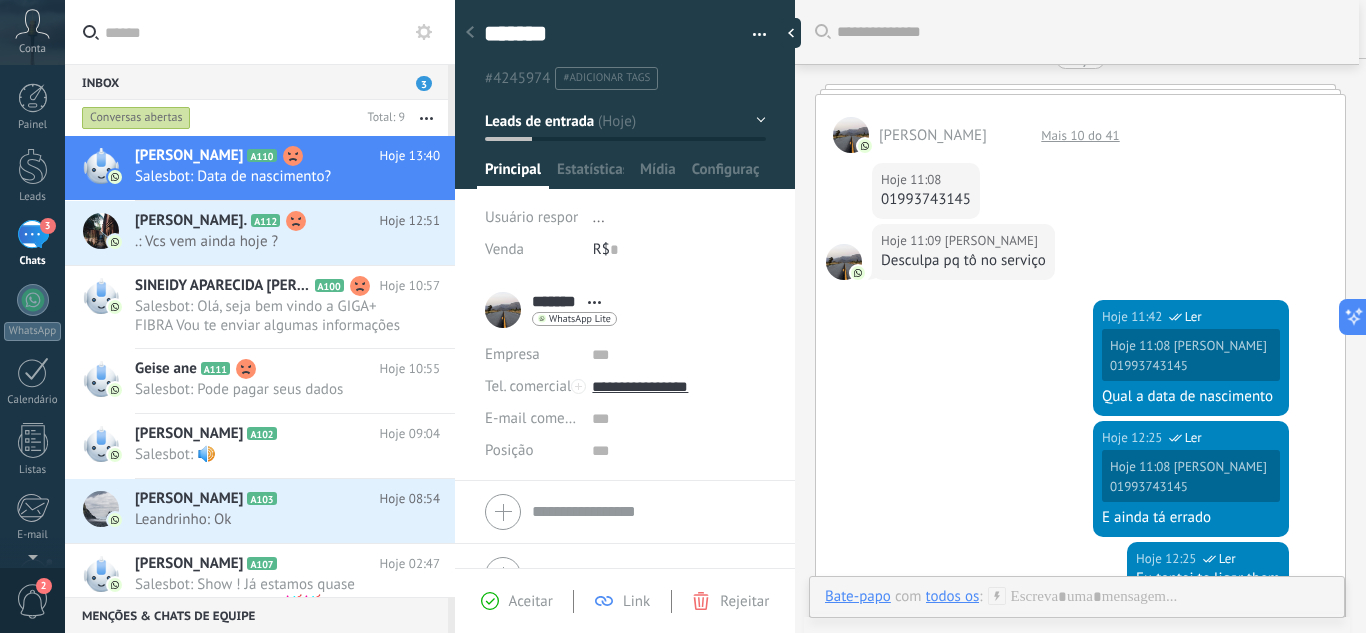 scroll, scrollTop: 0, scrollLeft: 0, axis: both 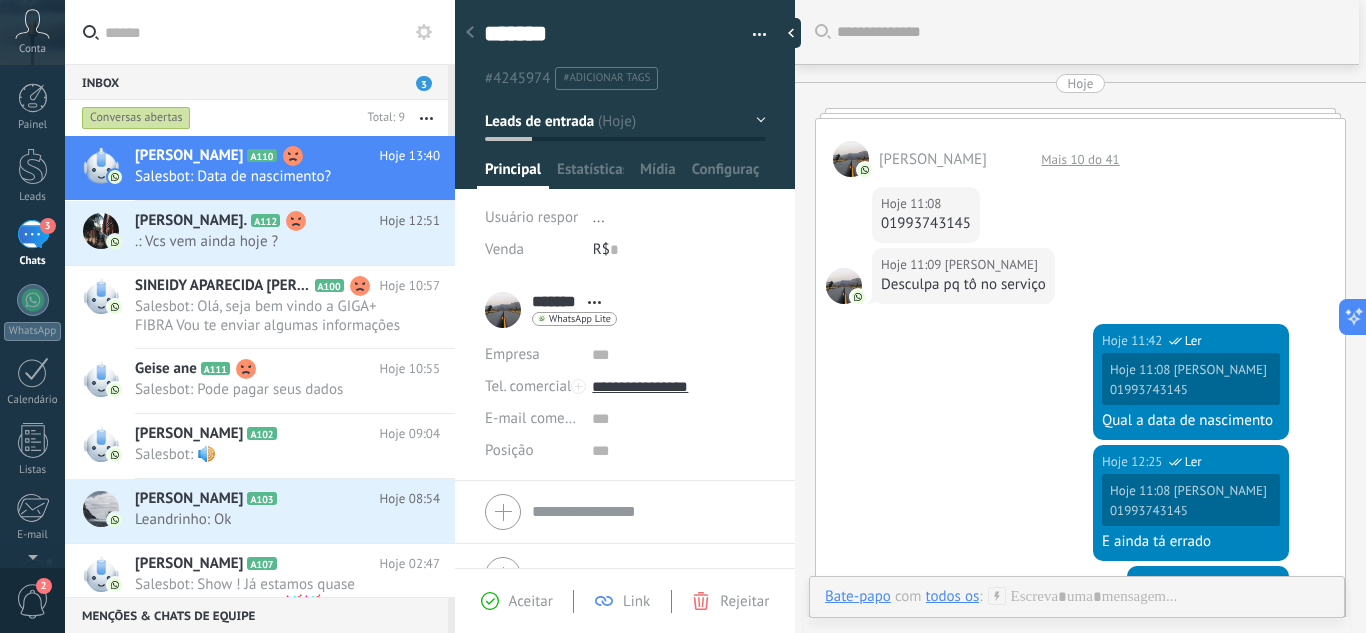 click on "Mais 10 do 41" at bounding box center (1080, 159) 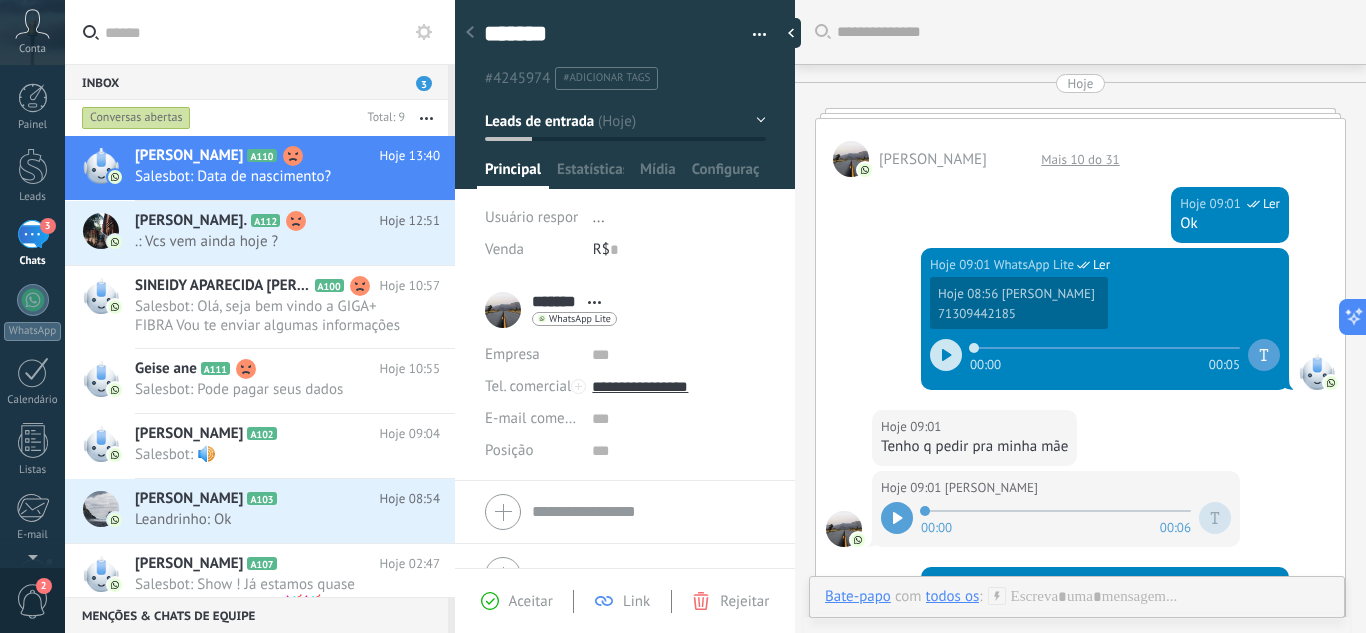 scroll, scrollTop: 871, scrollLeft: 0, axis: vertical 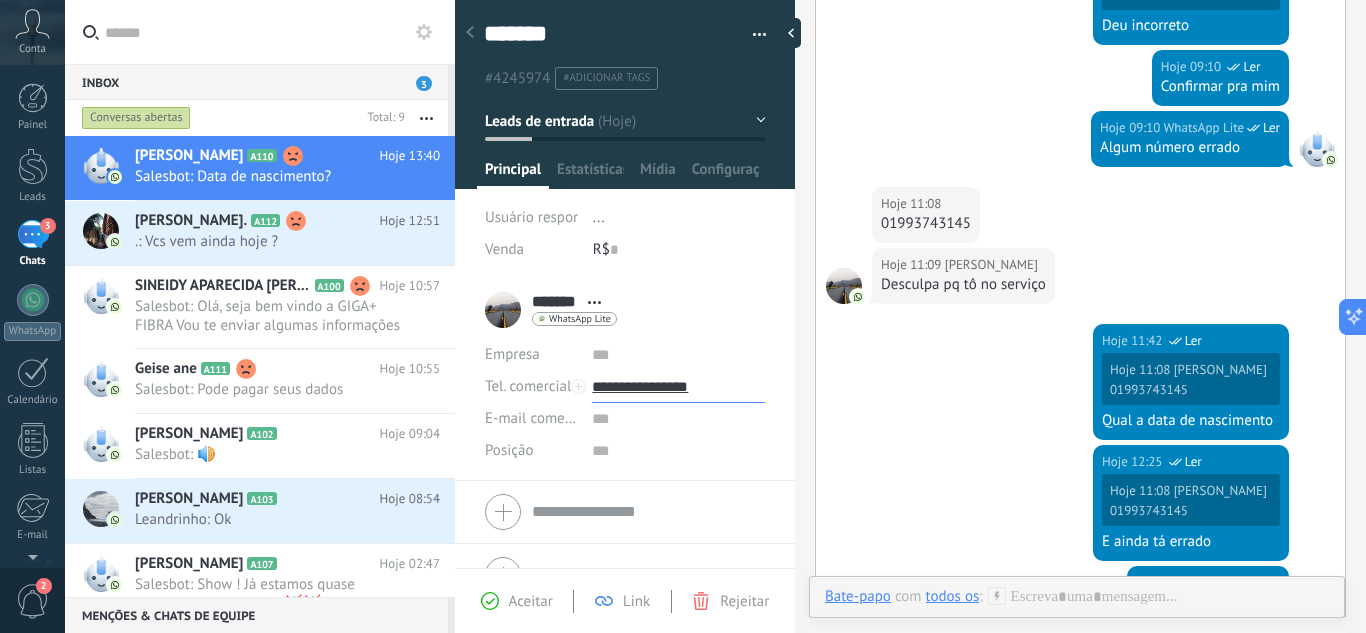 drag, startPoint x: 614, startPoint y: 390, endPoint x: 709, endPoint y: 386, distance: 95.084175 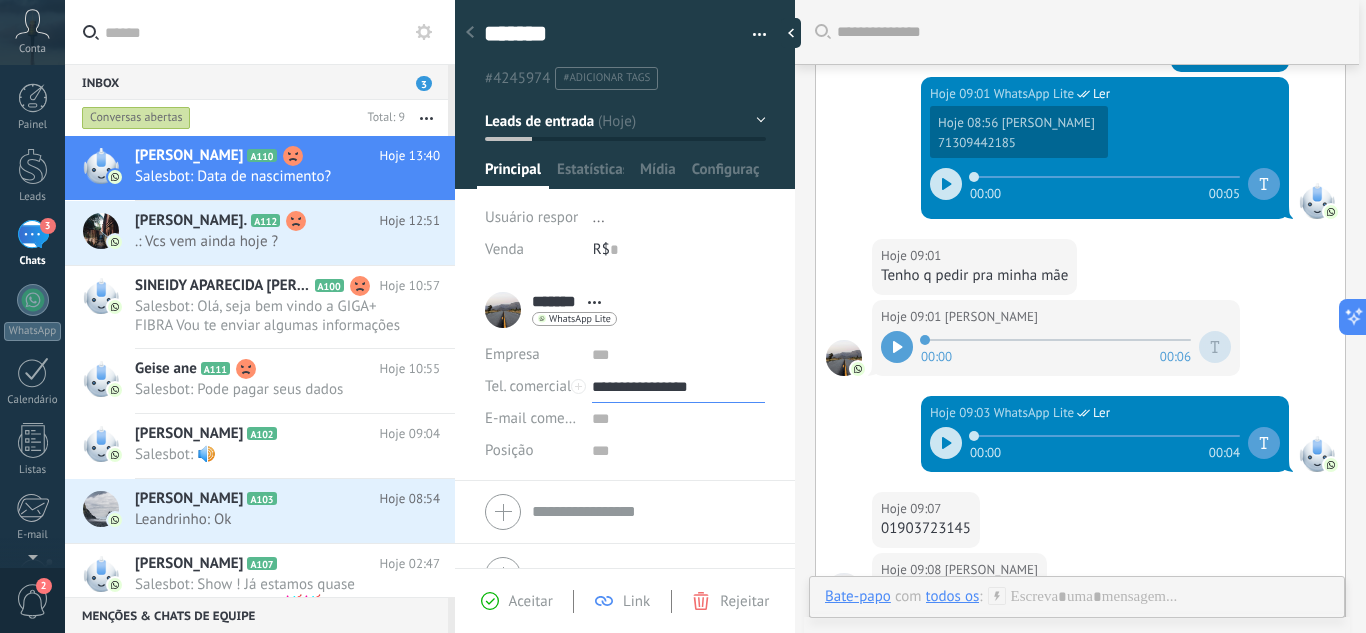 scroll, scrollTop: 0, scrollLeft: 0, axis: both 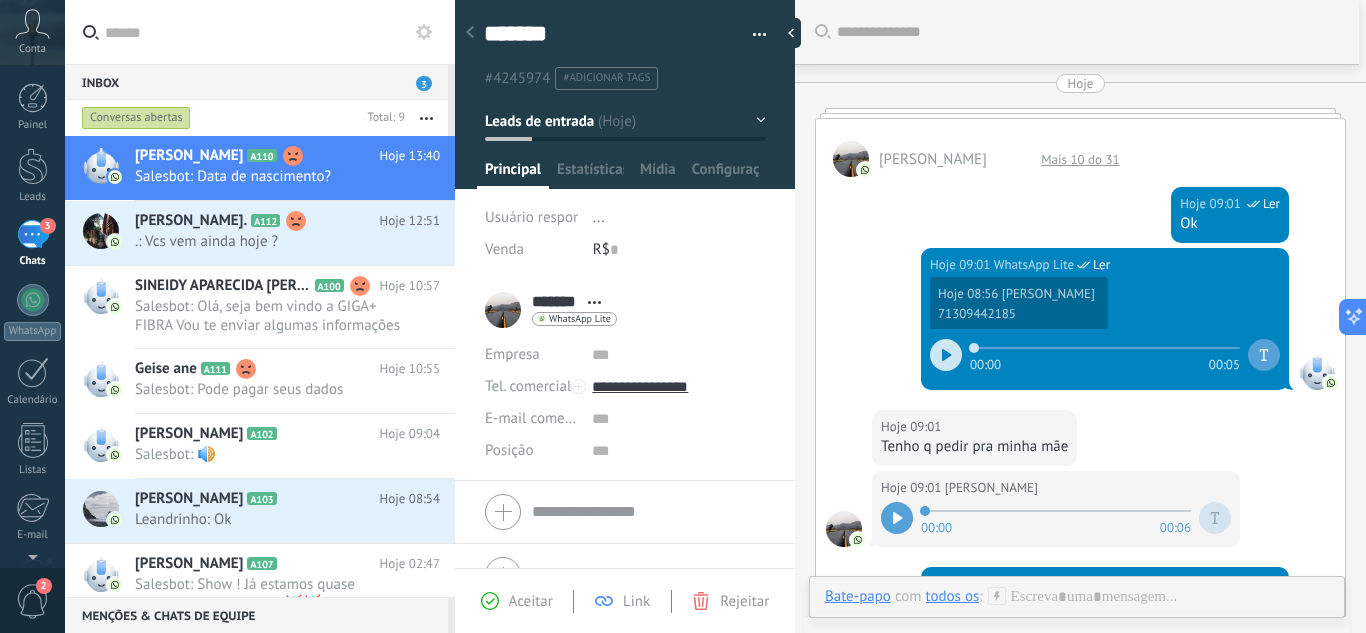 type on "**********" 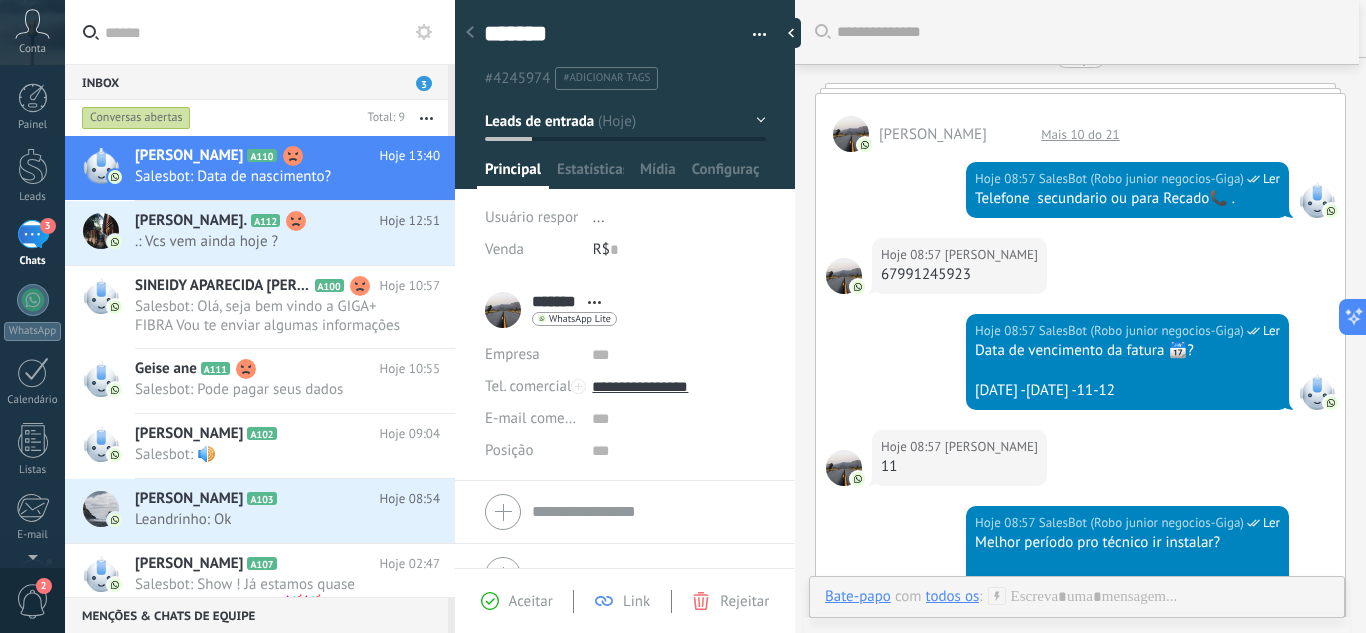 scroll, scrollTop: 0, scrollLeft: 0, axis: both 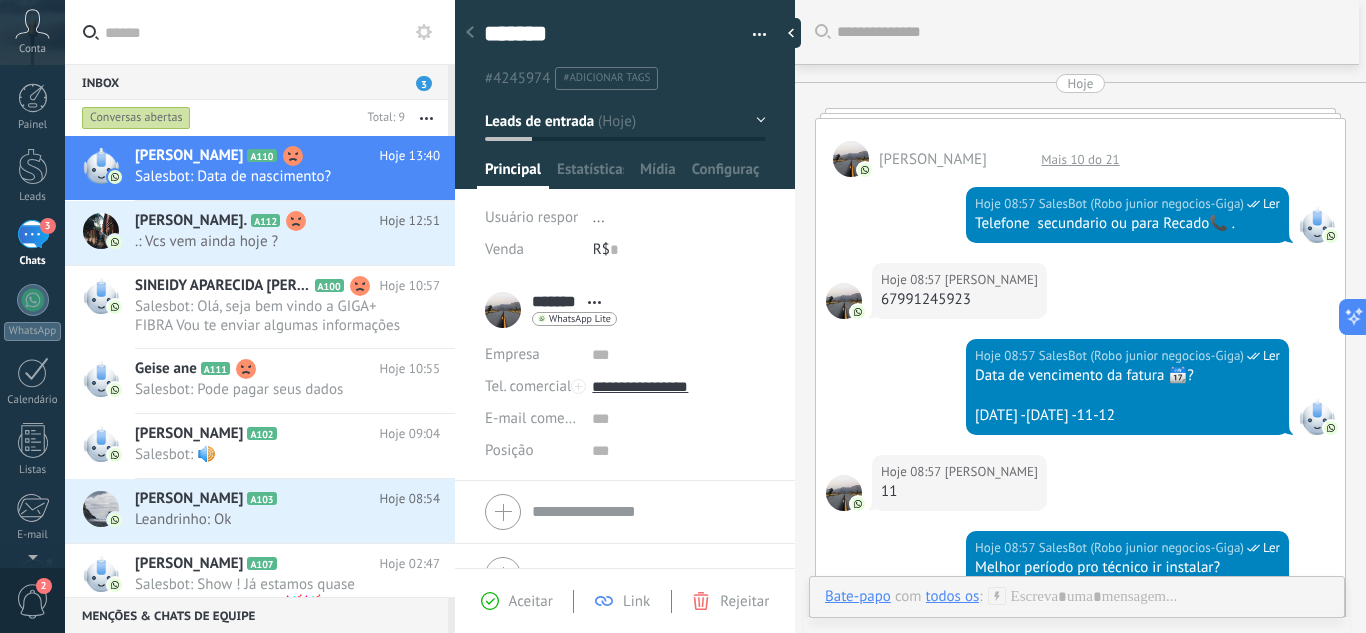 click on "Mais 10 do 21" at bounding box center (1080, 159) 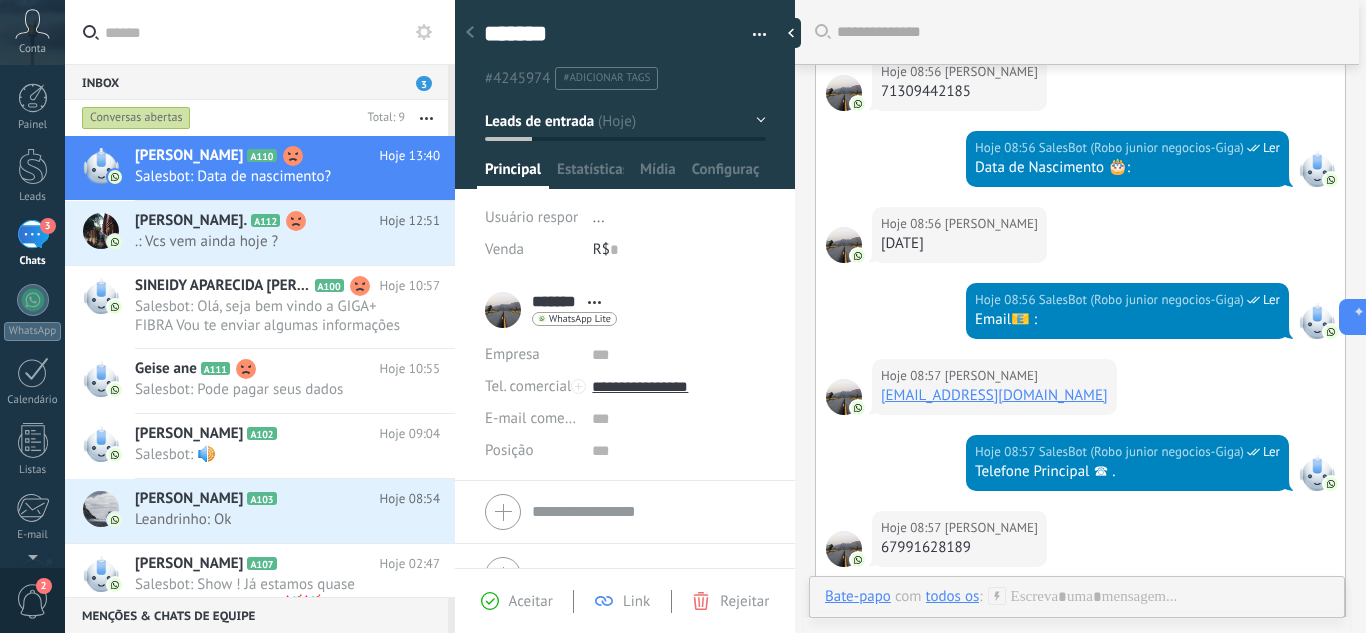 scroll, scrollTop: 245, scrollLeft: 0, axis: vertical 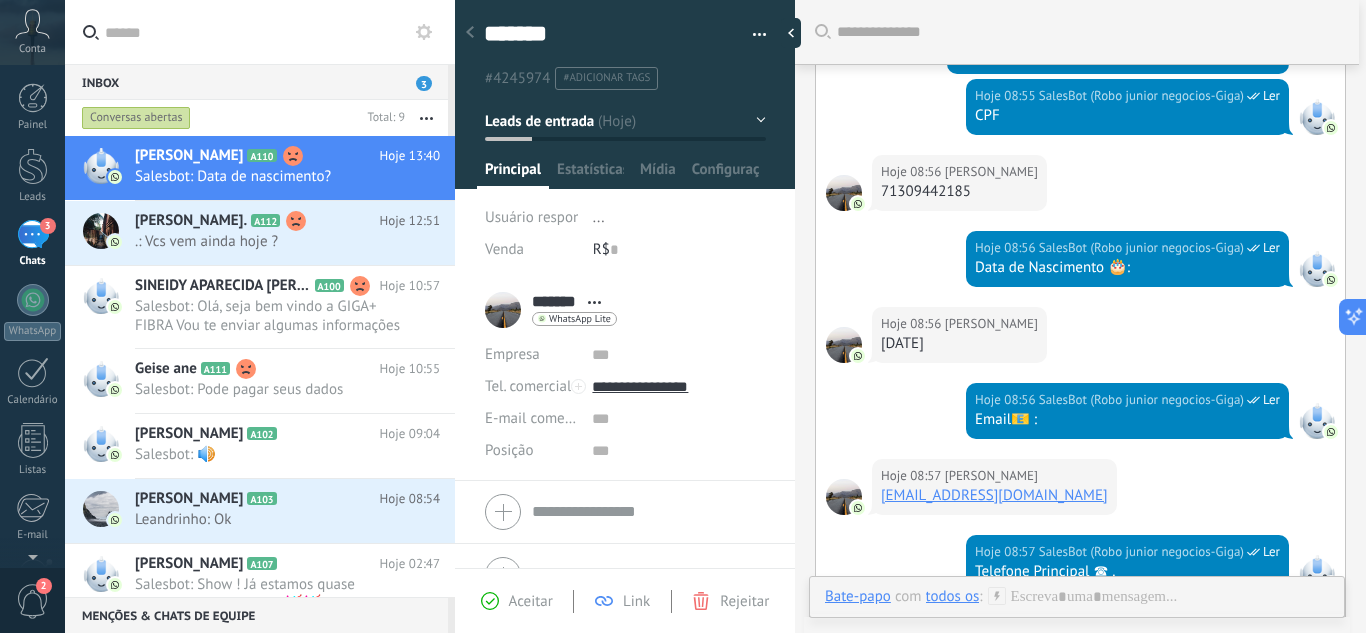 drag, startPoint x: 869, startPoint y: 498, endPoint x: 882, endPoint y: 491, distance: 14.764823 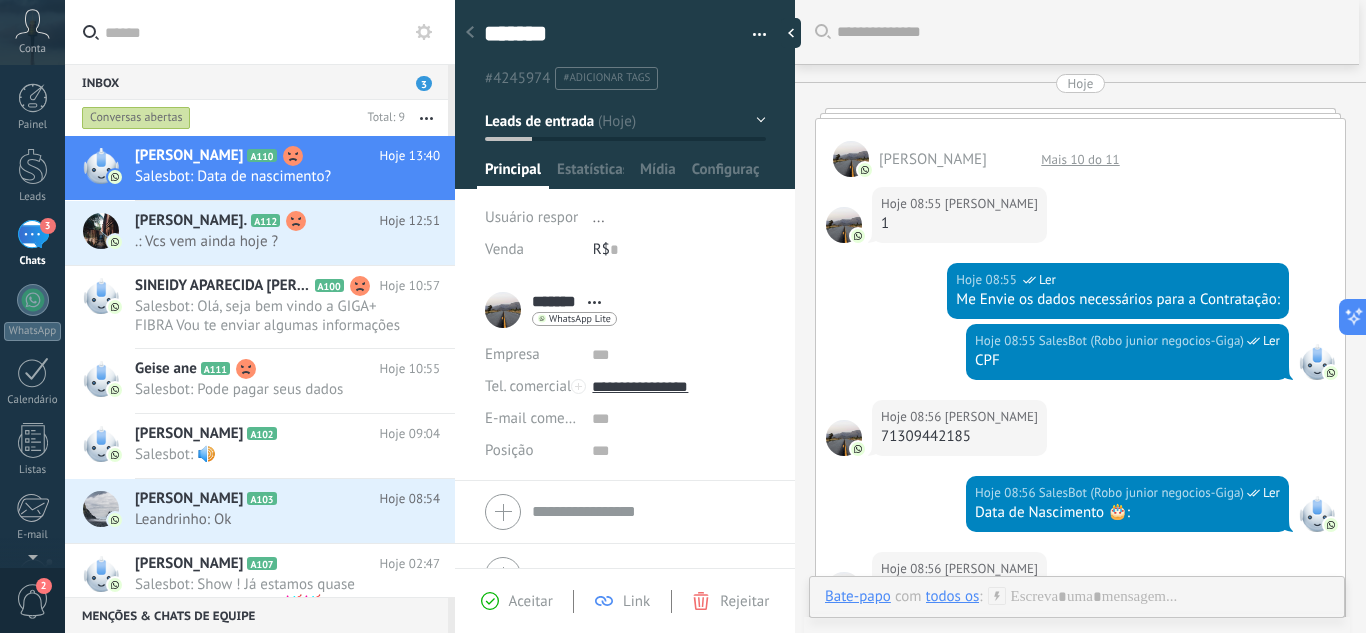 click on "Mais 10 do 11" at bounding box center [1080, 159] 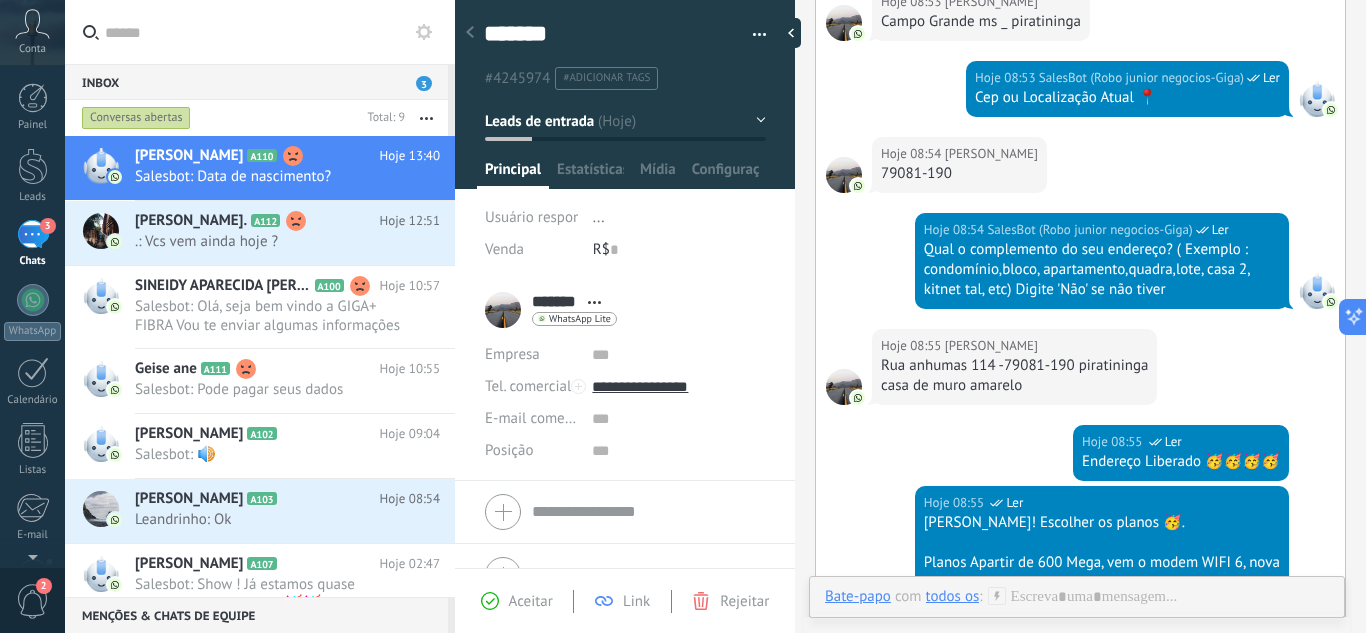 scroll, scrollTop: 355, scrollLeft: 0, axis: vertical 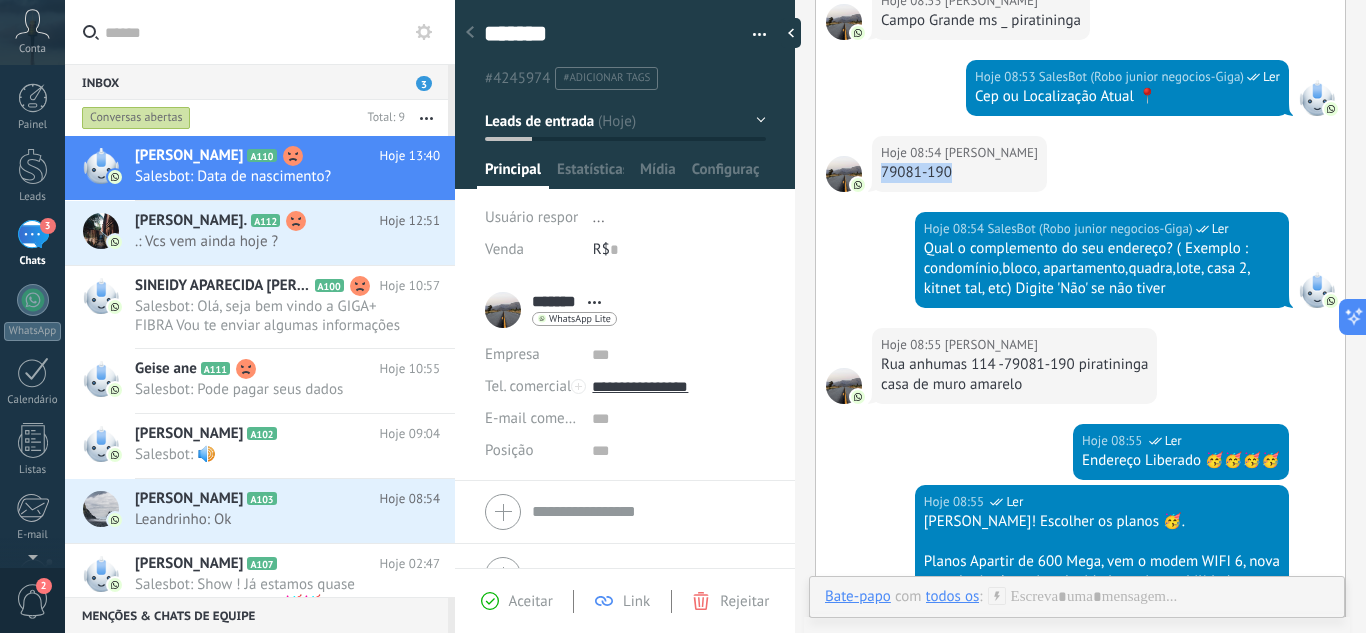 drag, startPoint x: 882, startPoint y: 177, endPoint x: 972, endPoint y: 169, distance: 90.35486 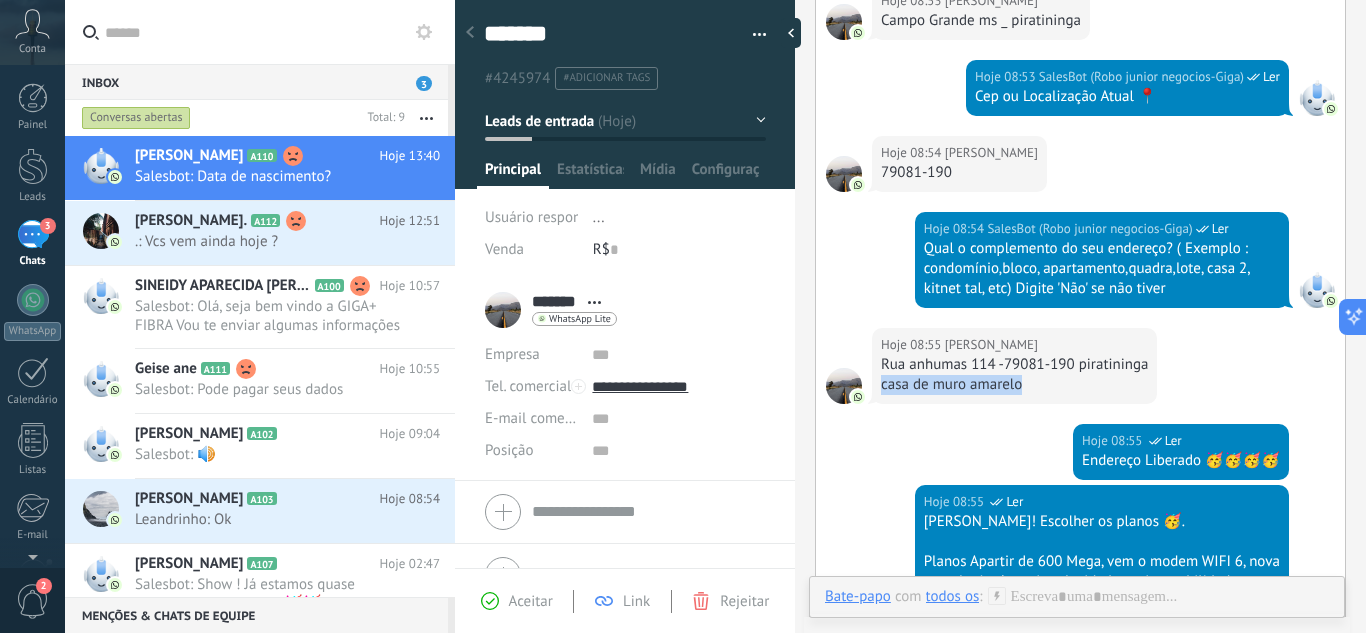 drag, startPoint x: 880, startPoint y: 385, endPoint x: 1036, endPoint y: 393, distance: 156.20499 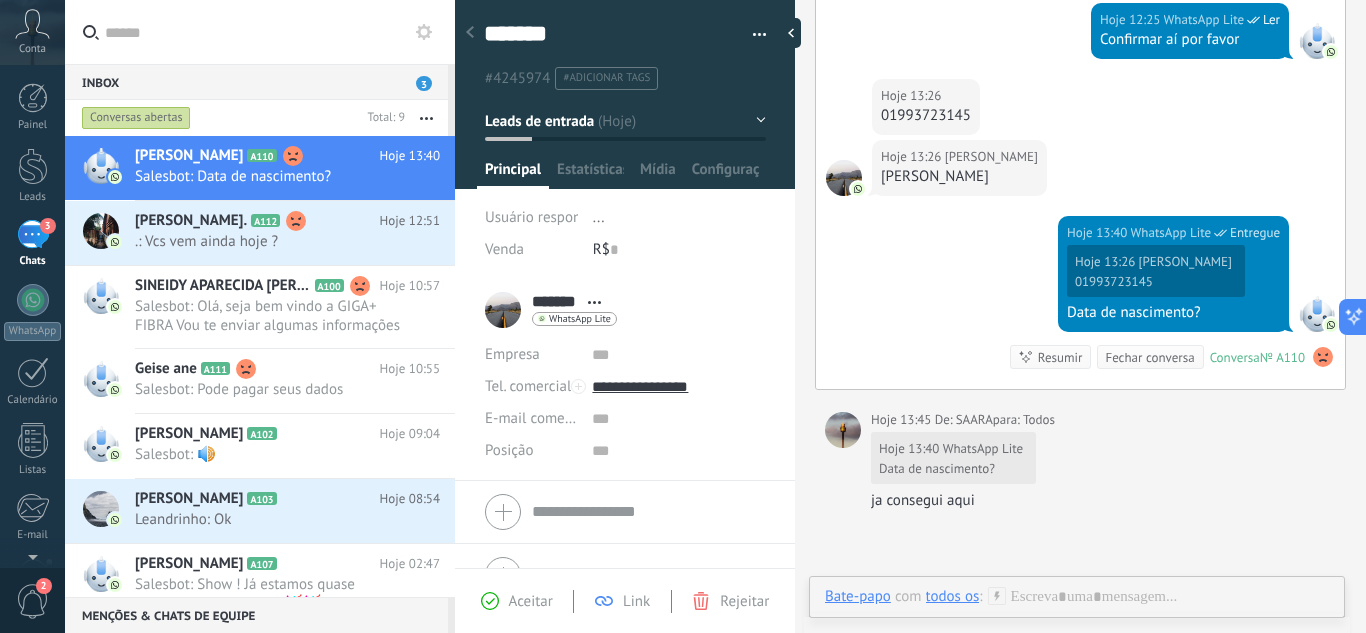 scroll, scrollTop: 4508, scrollLeft: 0, axis: vertical 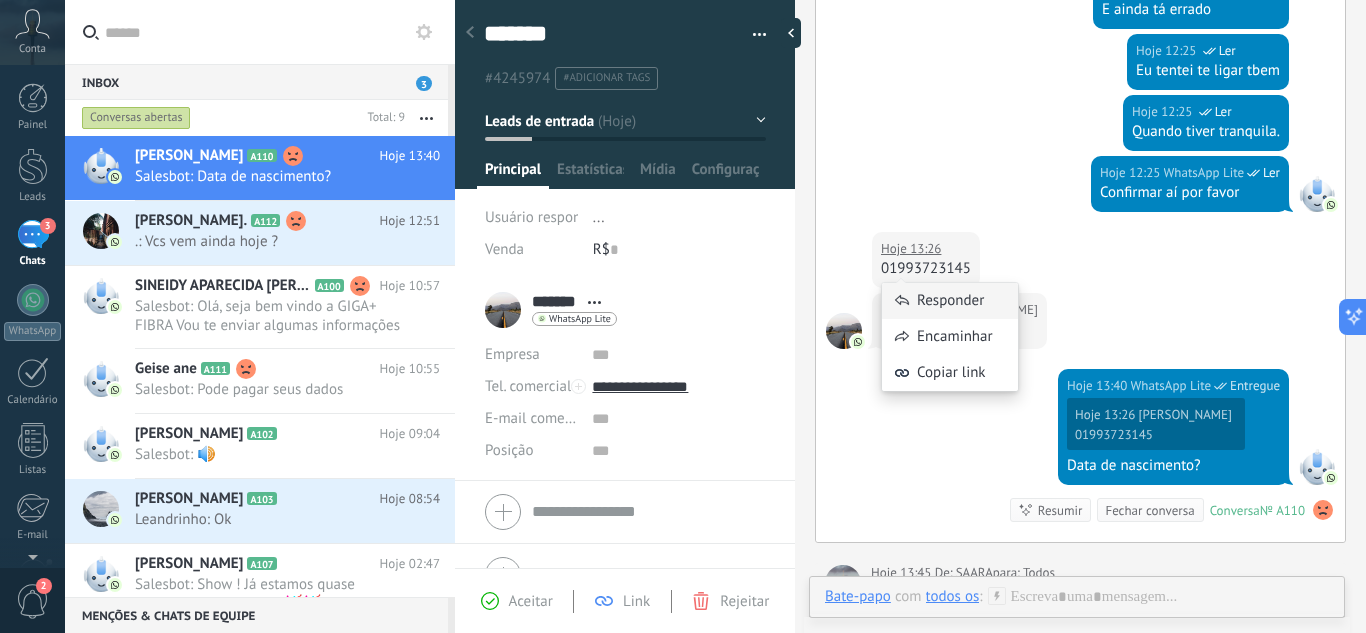 click on "Responder" at bounding box center [950, 301] 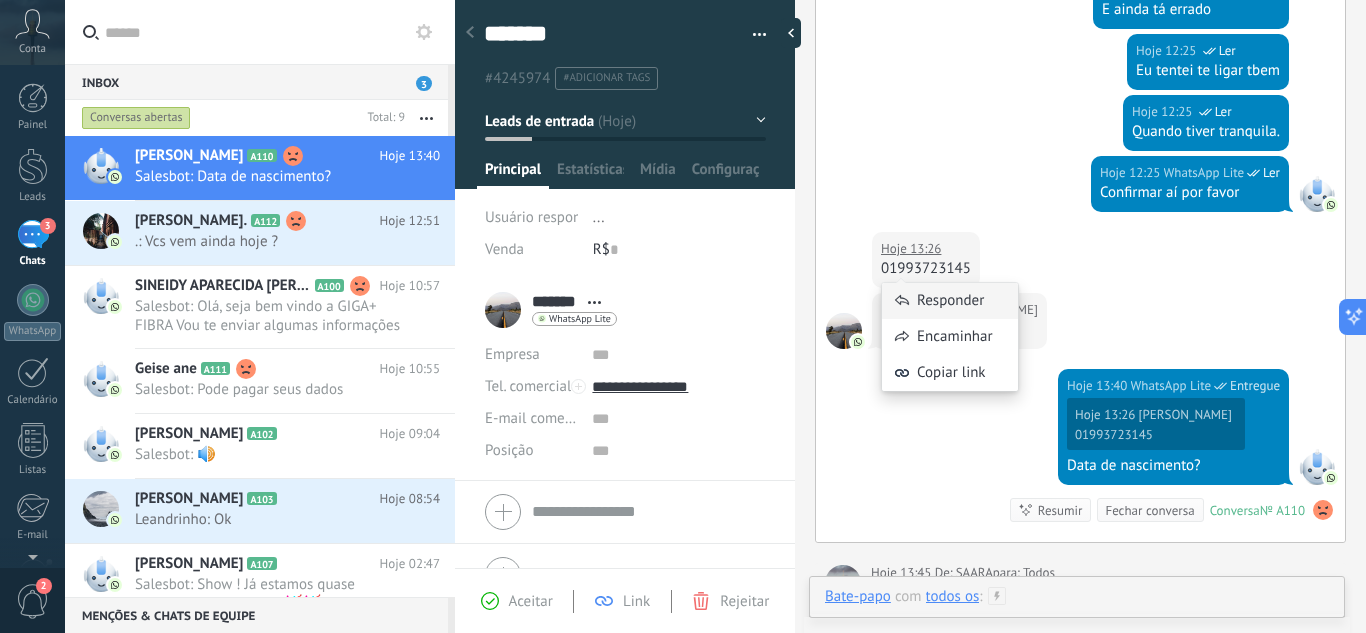 scroll, scrollTop: 4908, scrollLeft: 0, axis: vertical 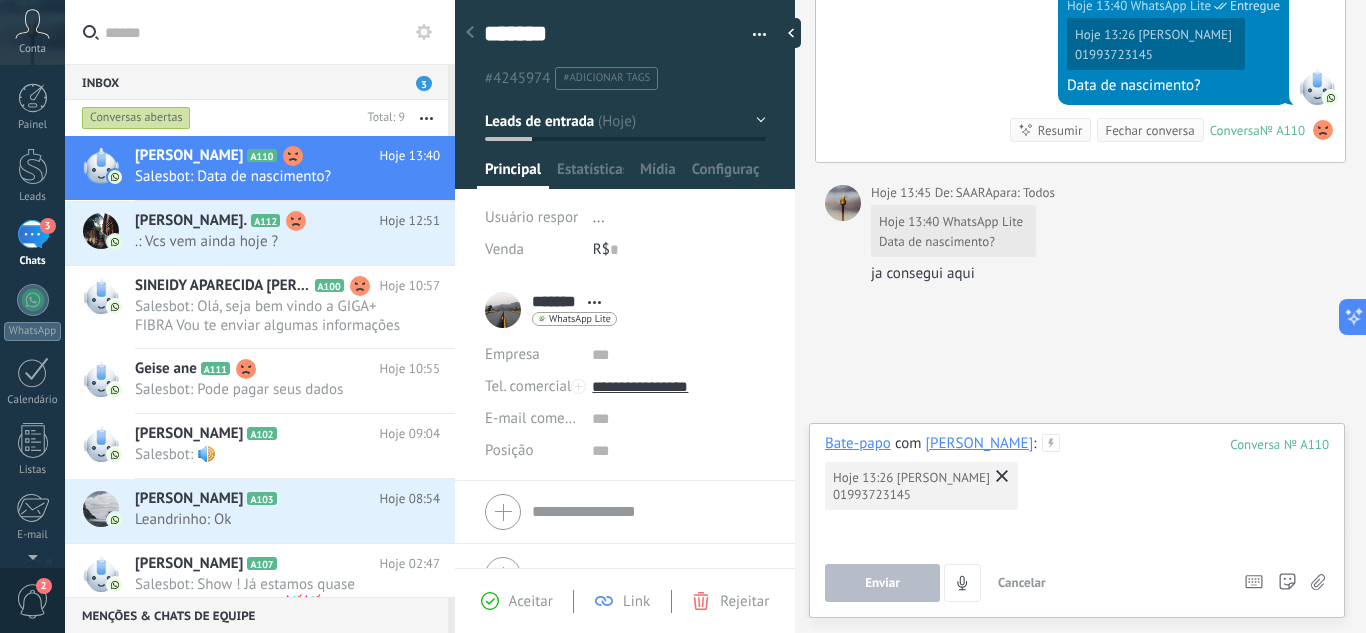 type 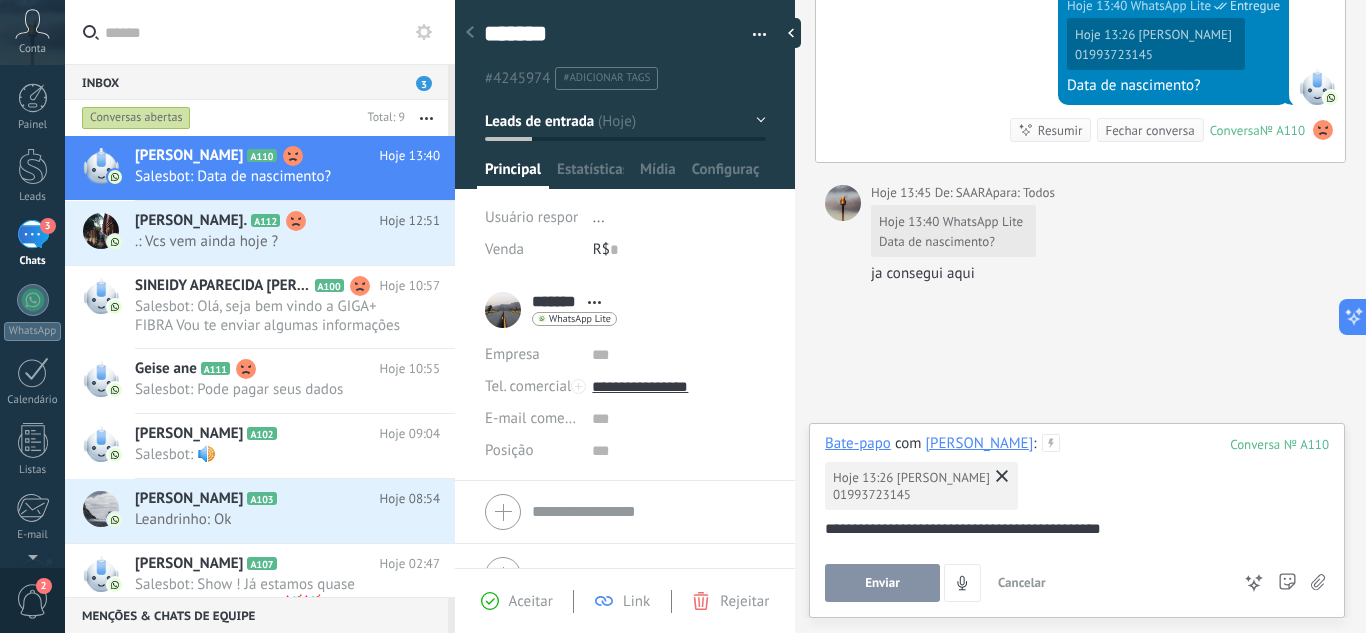click on "Enviar" at bounding box center (882, 583) 